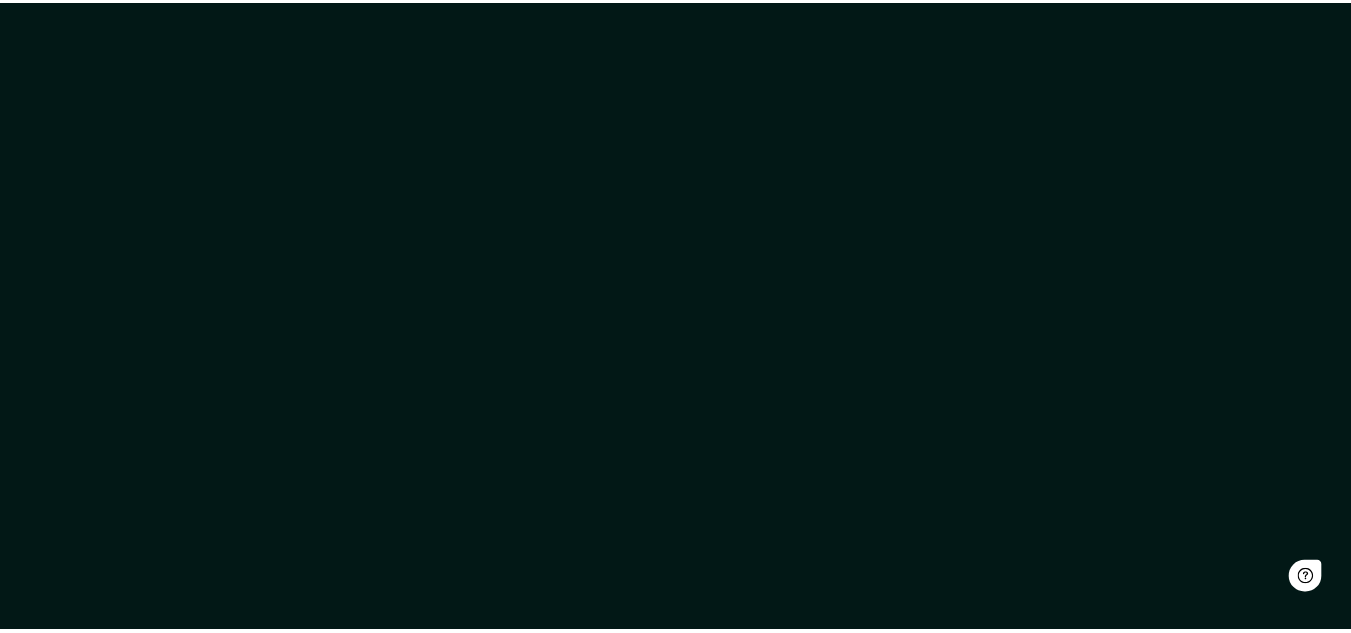 scroll, scrollTop: 0, scrollLeft: 0, axis: both 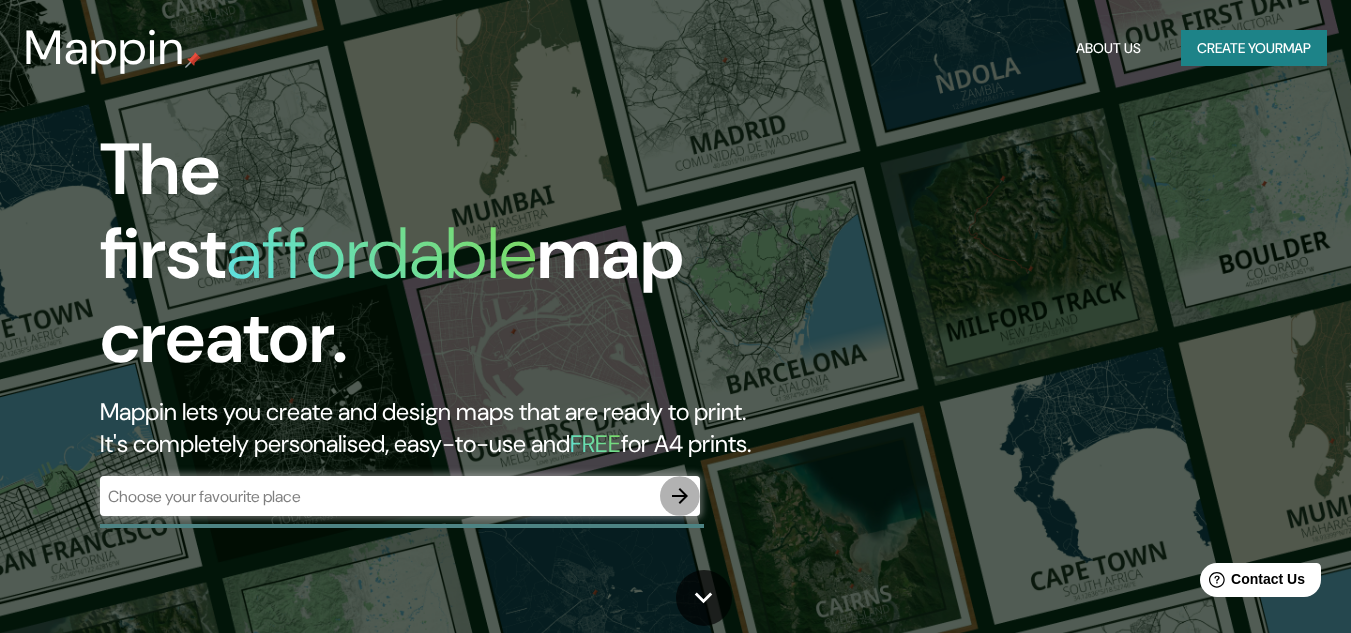 click 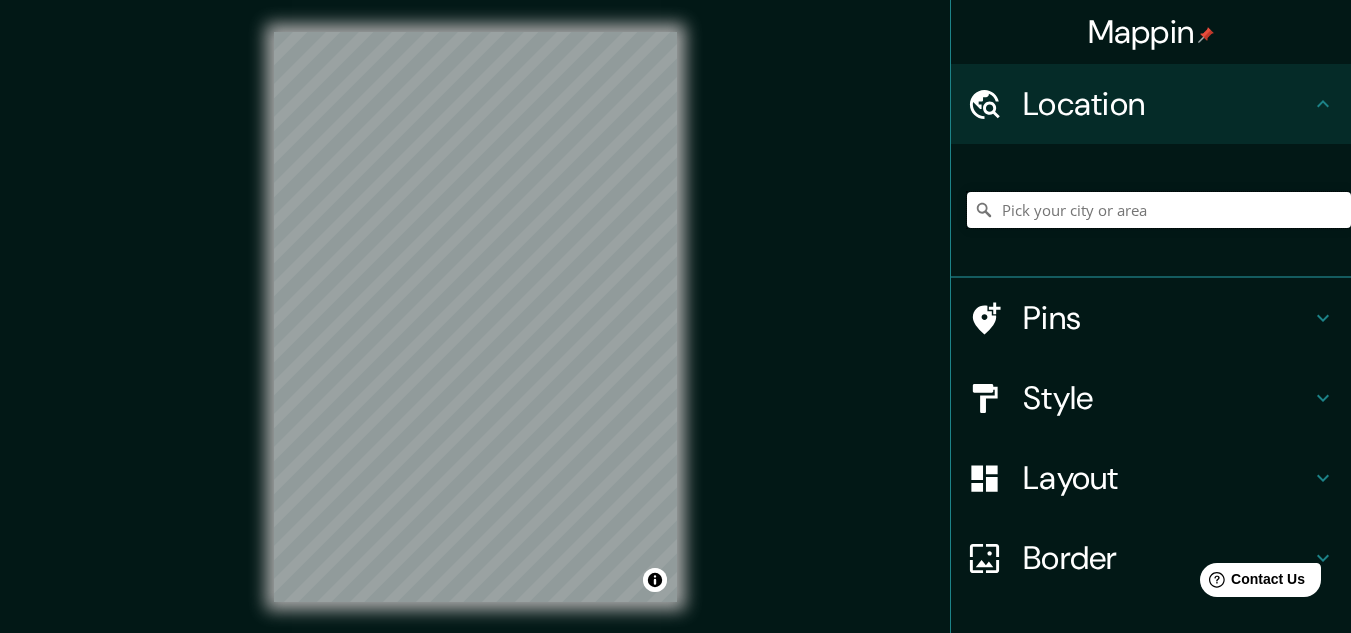 click at bounding box center [1159, 210] 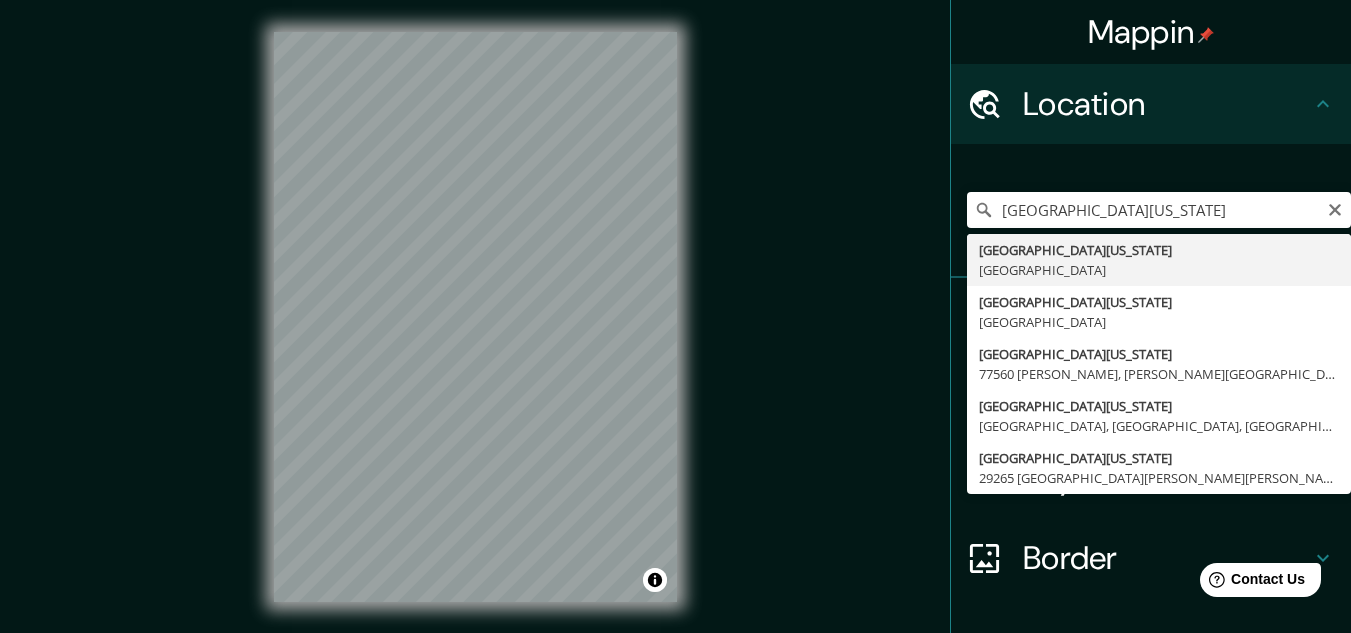 type on "[GEOGRAPHIC_DATA][US_STATE], [GEOGRAPHIC_DATA]" 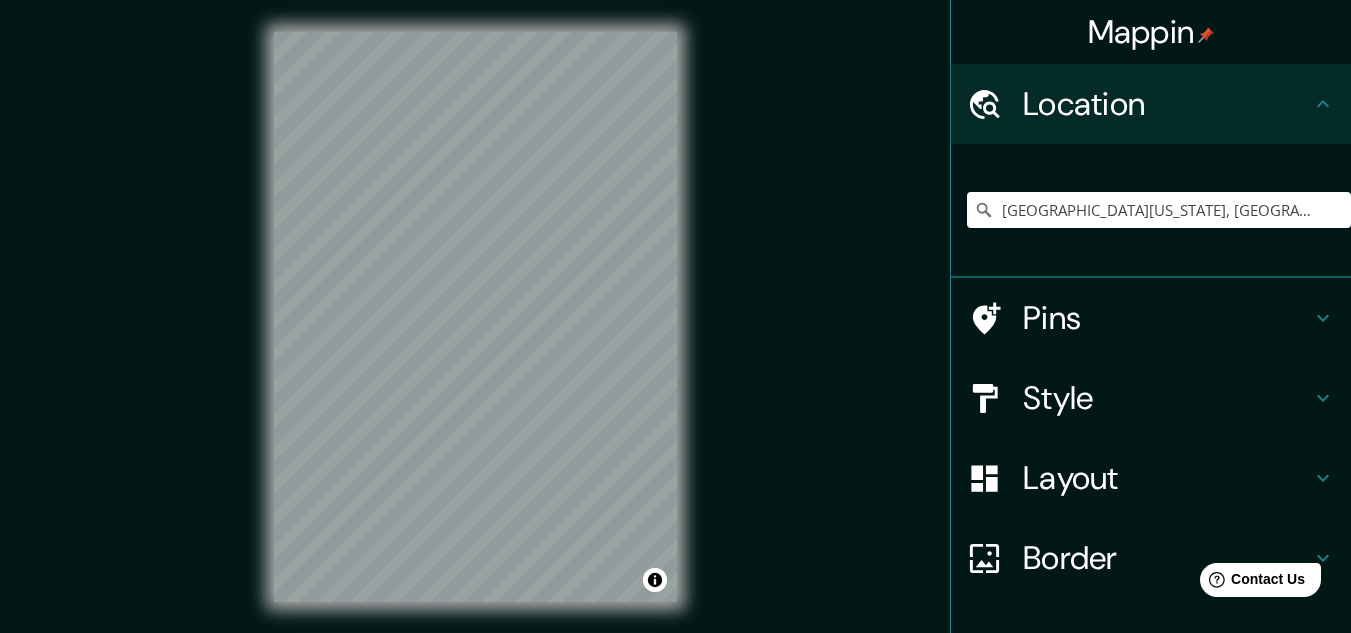 click on "Style" at bounding box center (1167, 398) 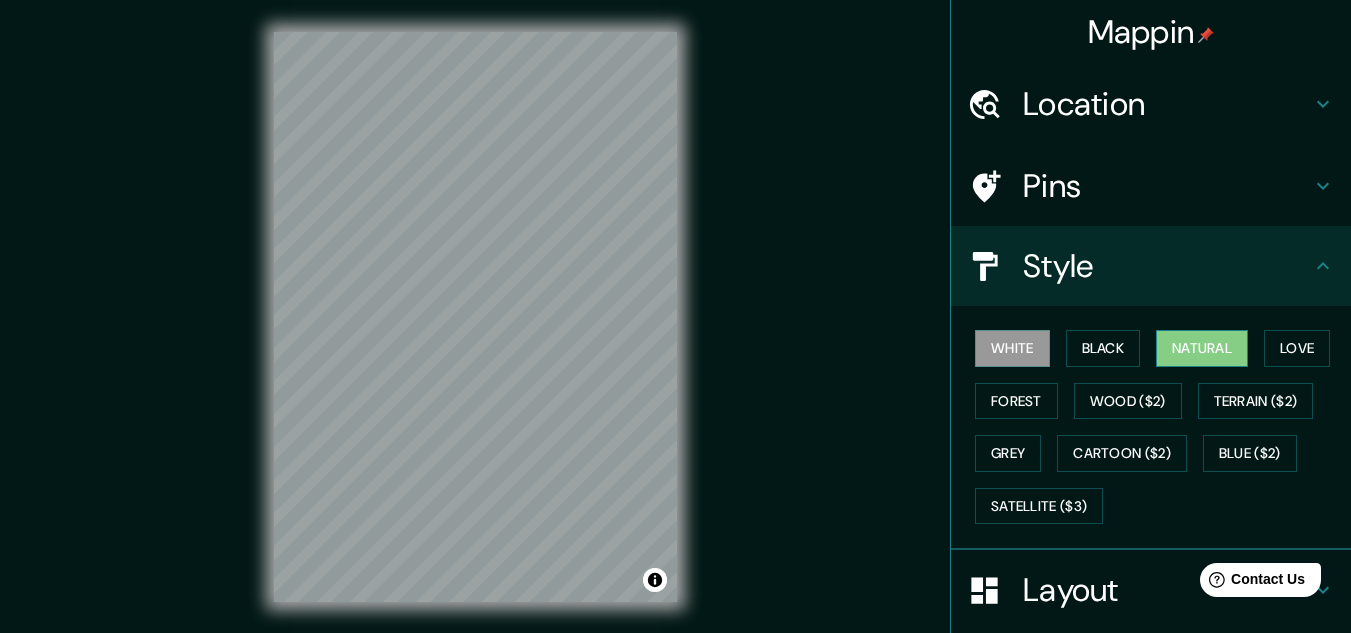 click on "Natural" at bounding box center (1202, 348) 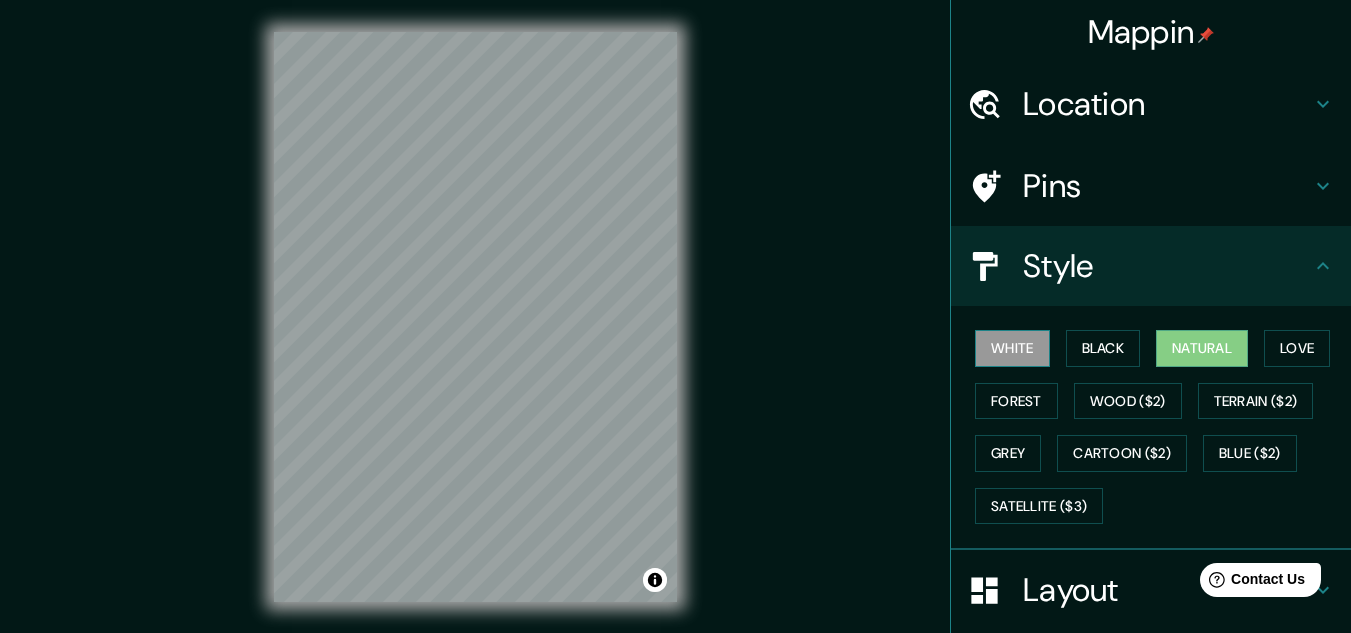 click on "White" at bounding box center (1012, 348) 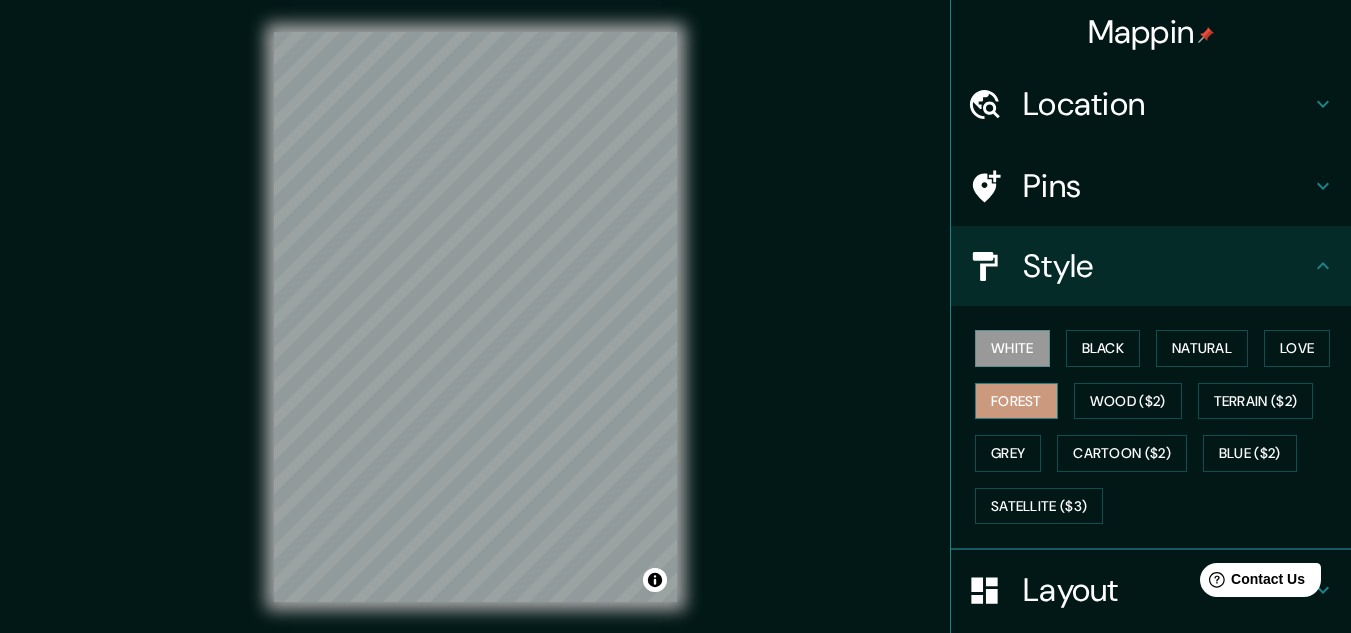 click on "Forest" at bounding box center (1016, 401) 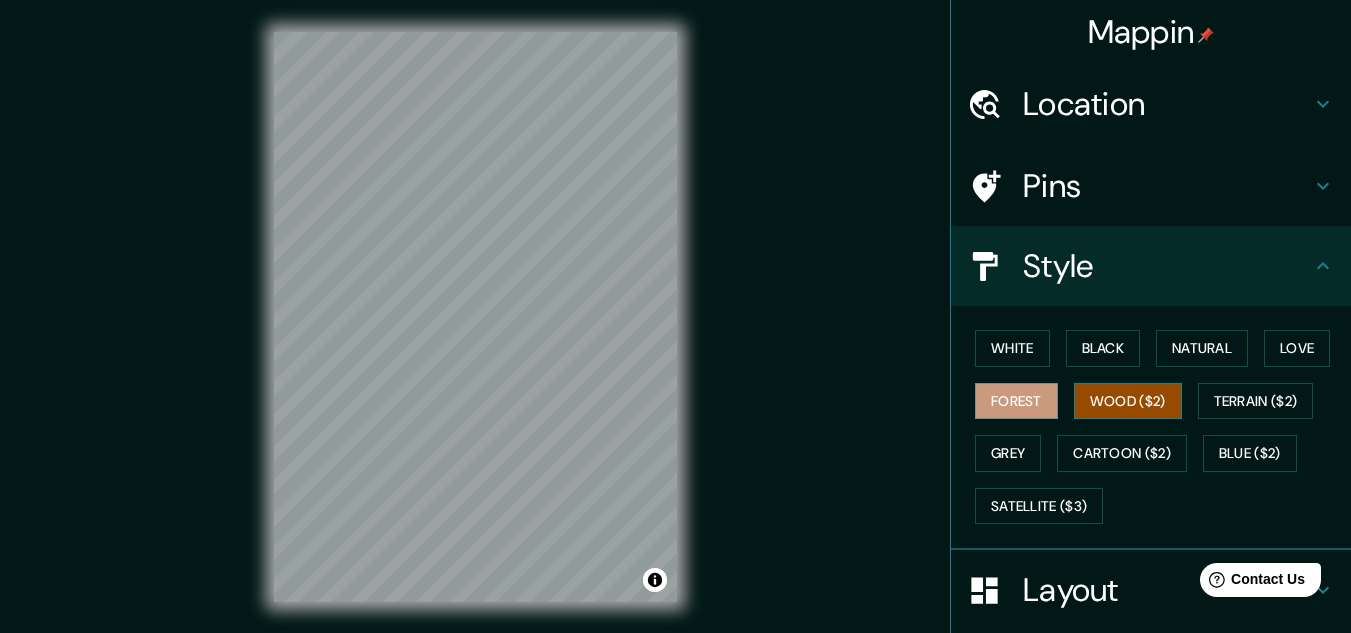 click on "Wood ($2)" at bounding box center [1128, 401] 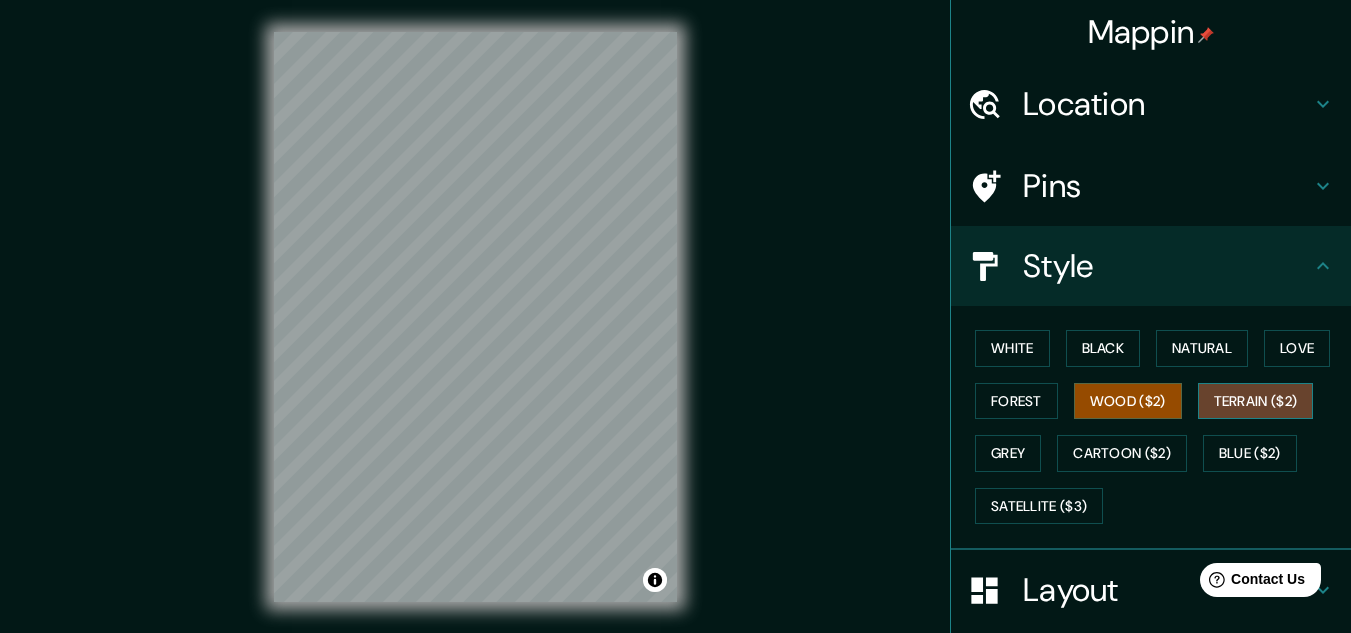 click on "Terrain ($2)" at bounding box center (1256, 401) 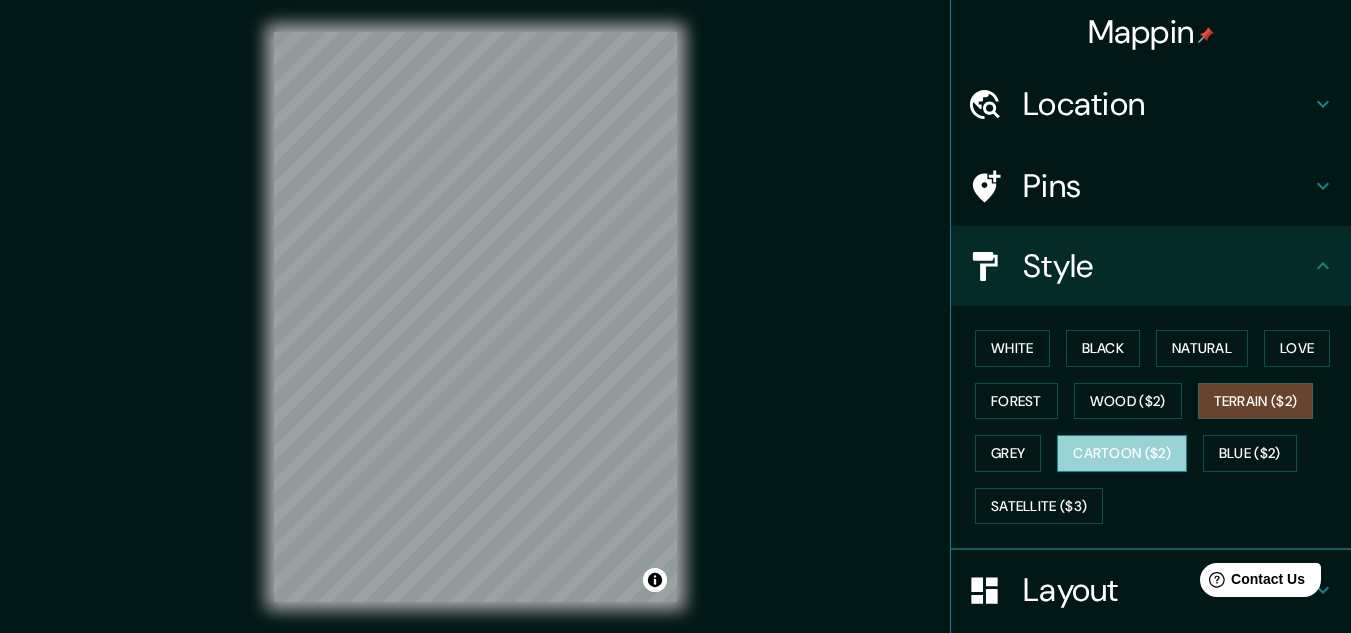 click on "Cartoon ($2)" at bounding box center (1122, 453) 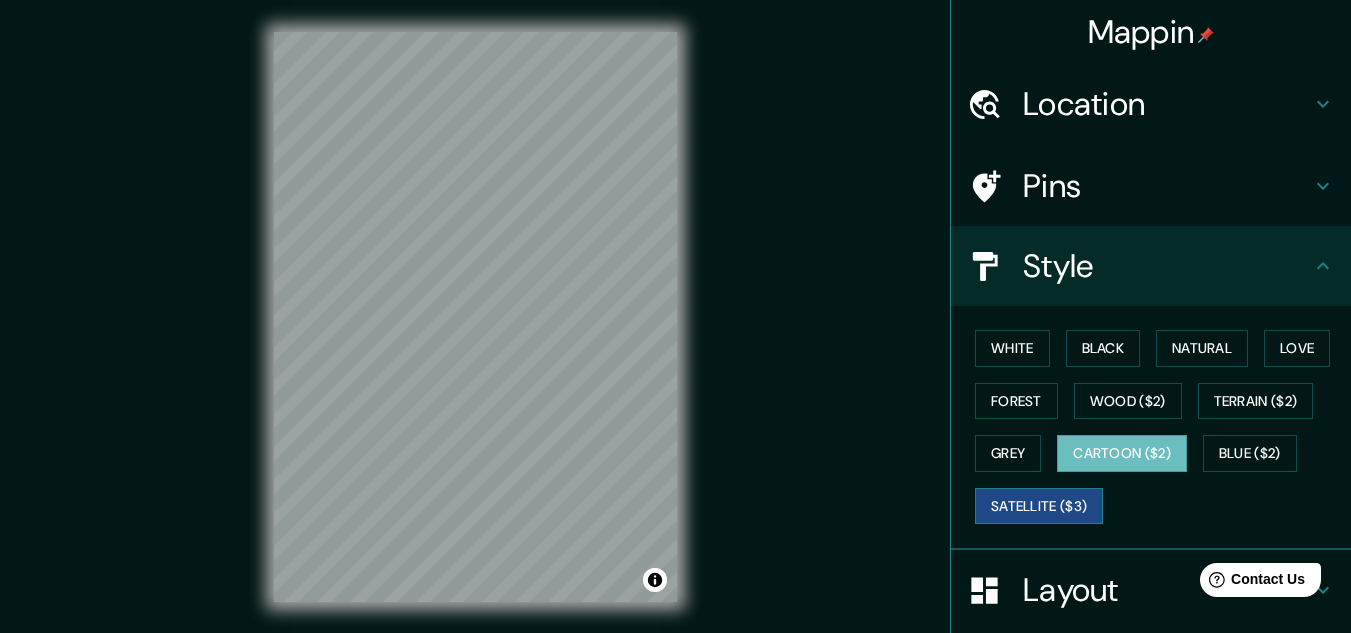 click on "Satellite ($3)" at bounding box center [1039, 506] 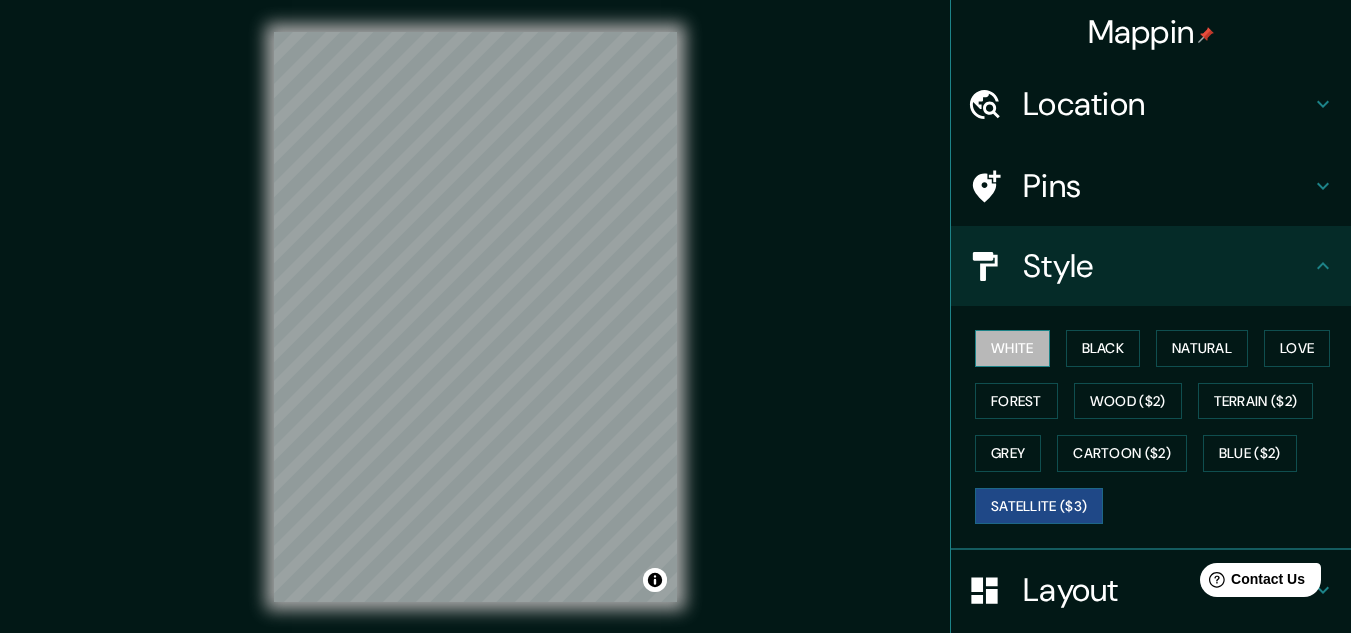 click on "White" at bounding box center (1012, 348) 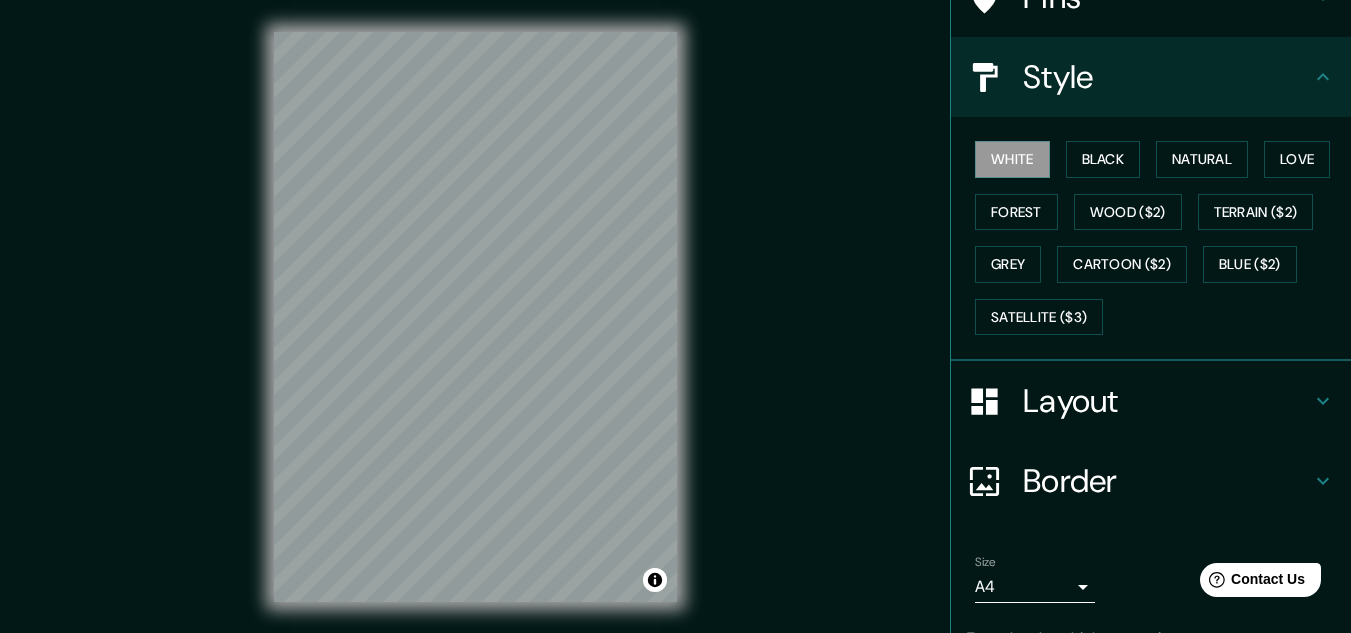 scroll, scrollTop: 191, scrollLeft: 0, axis: vertical 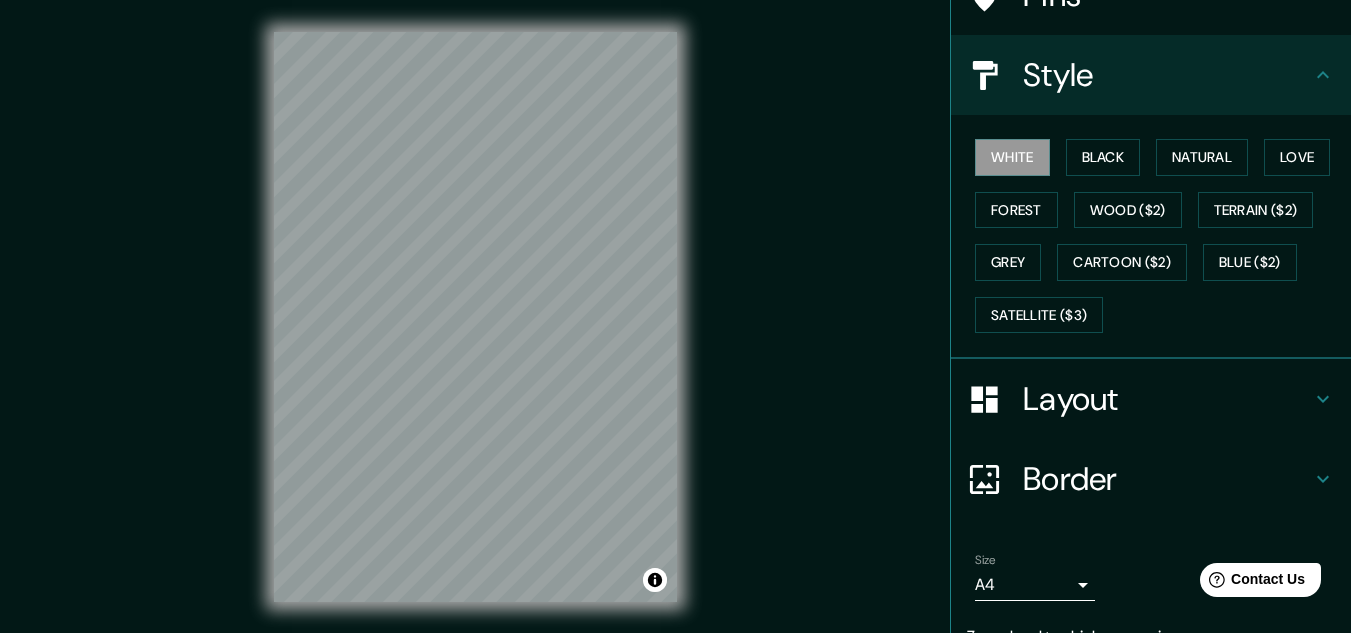 click on "Layout" at bounding box center [1167, 399] 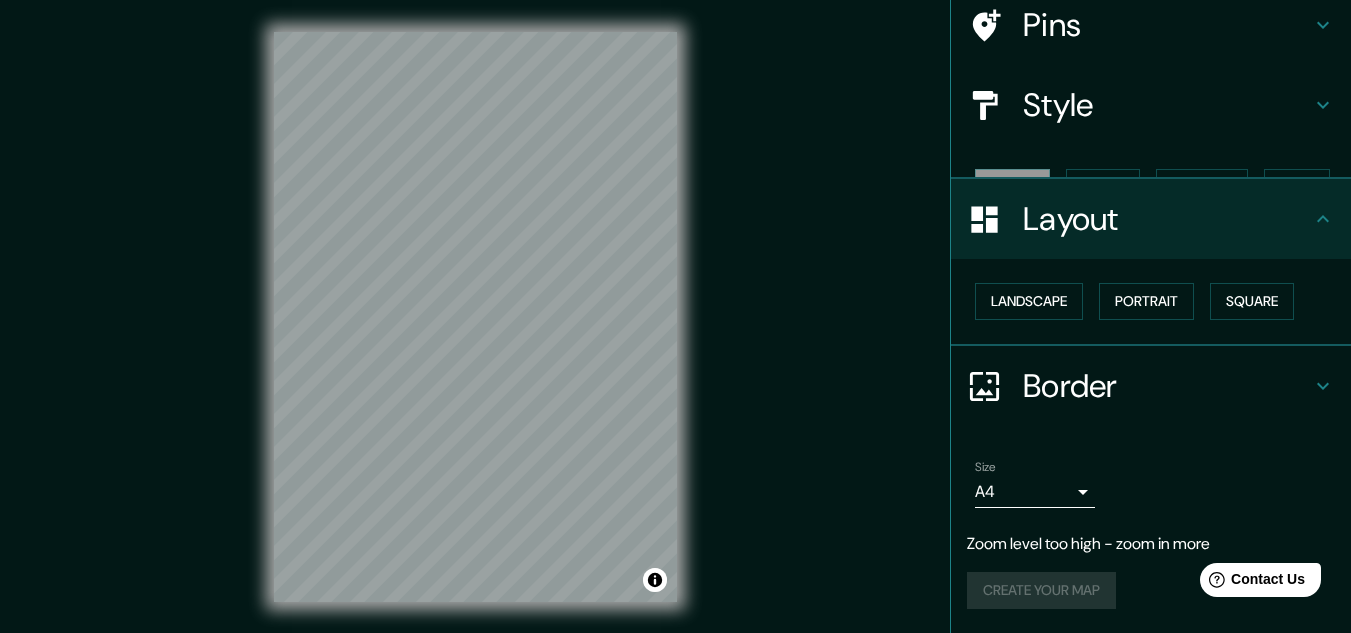scroll, scrollTop: 126, scrollLeft: 0, axis: vertical 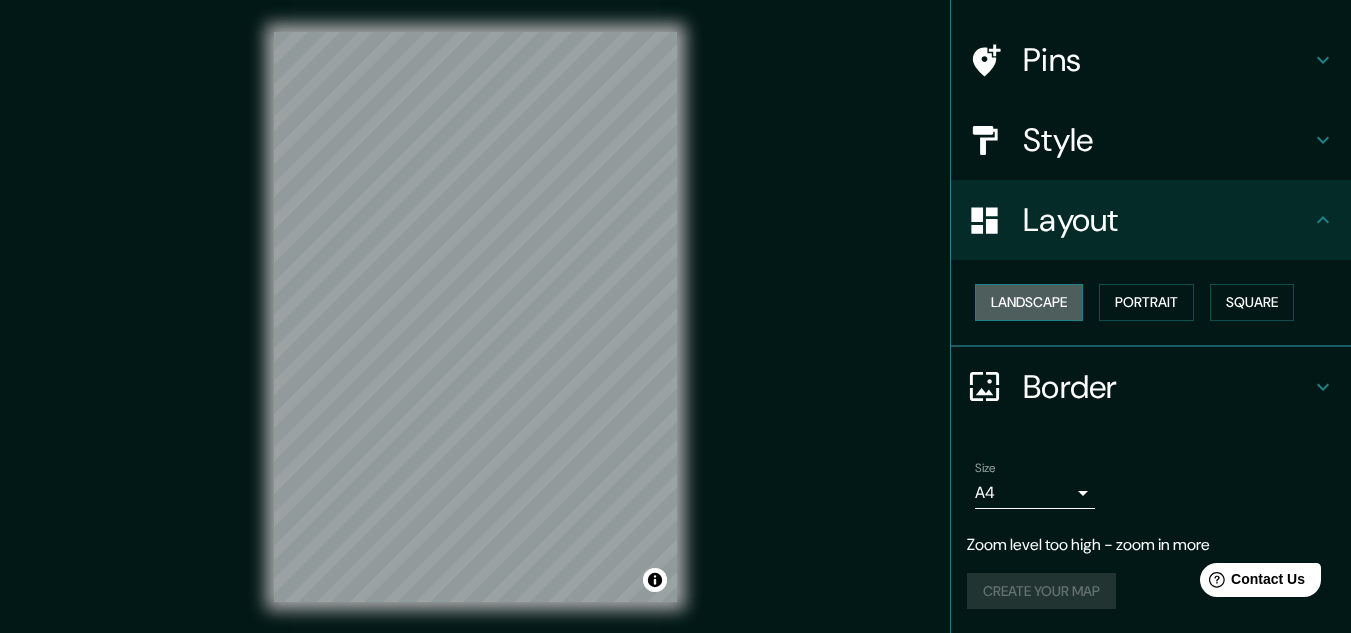 click on "Landscape" at bounding box center [1029, 302] 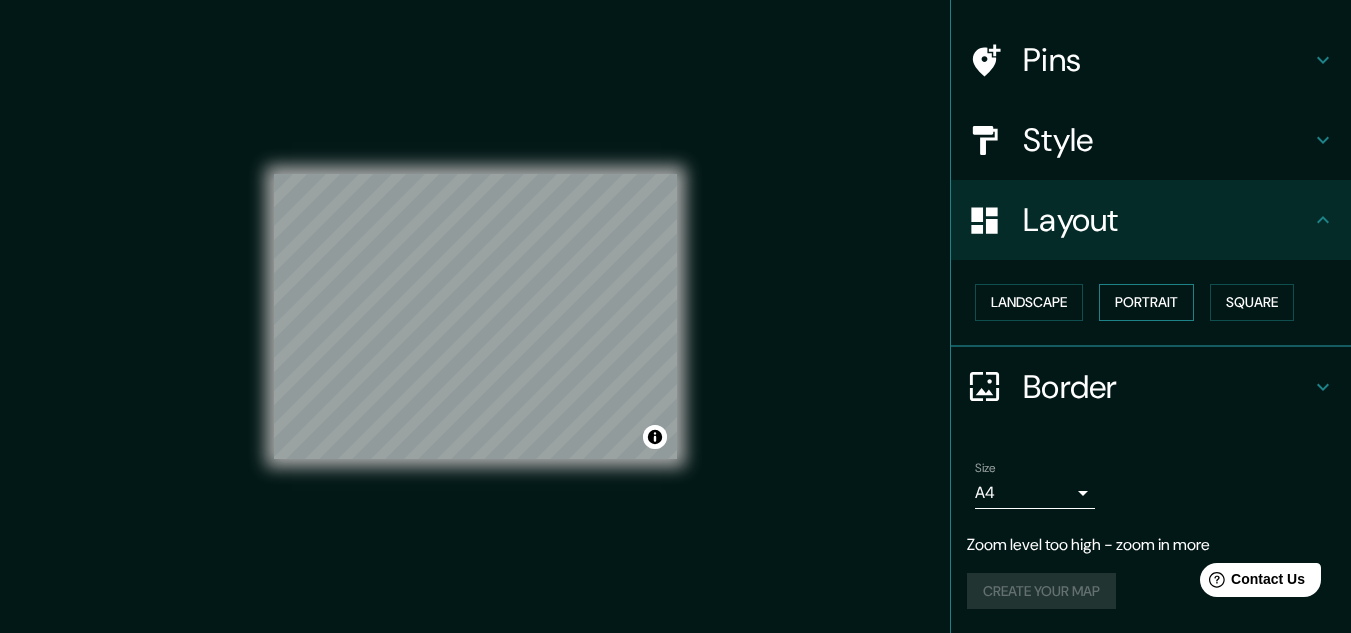 click on "Portrait" at bounding box center [1146, 302] 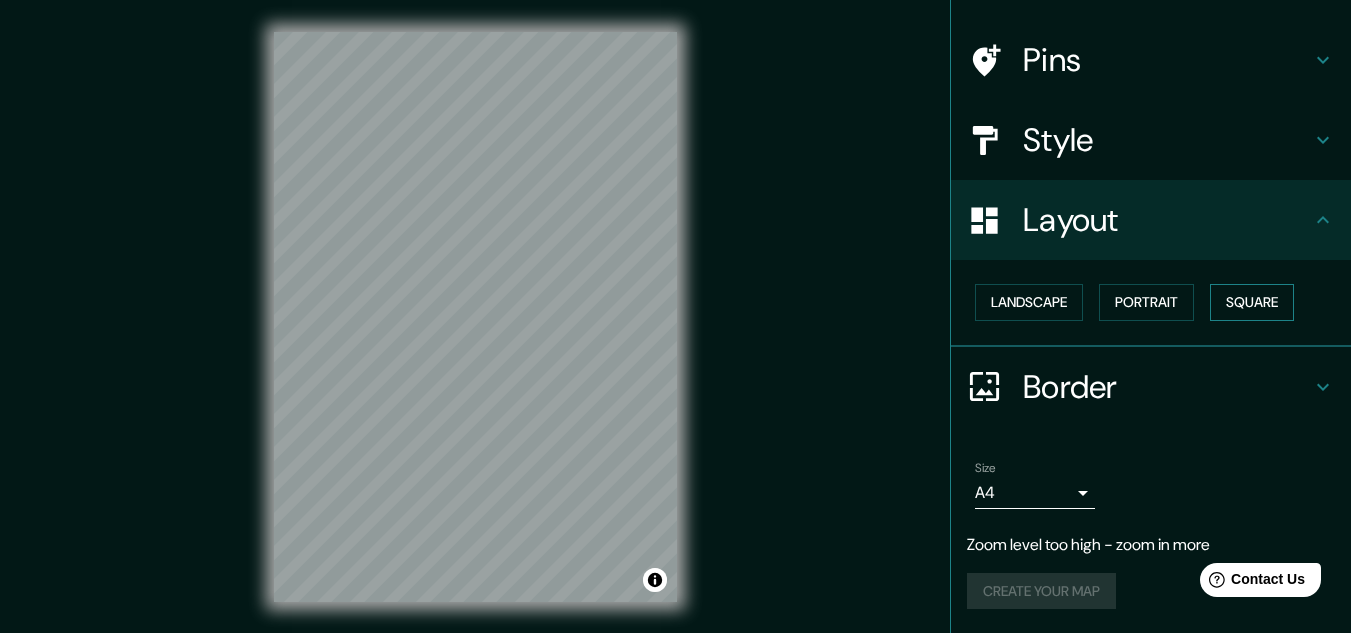 click on "Square" at bounding box center (1252, 302) 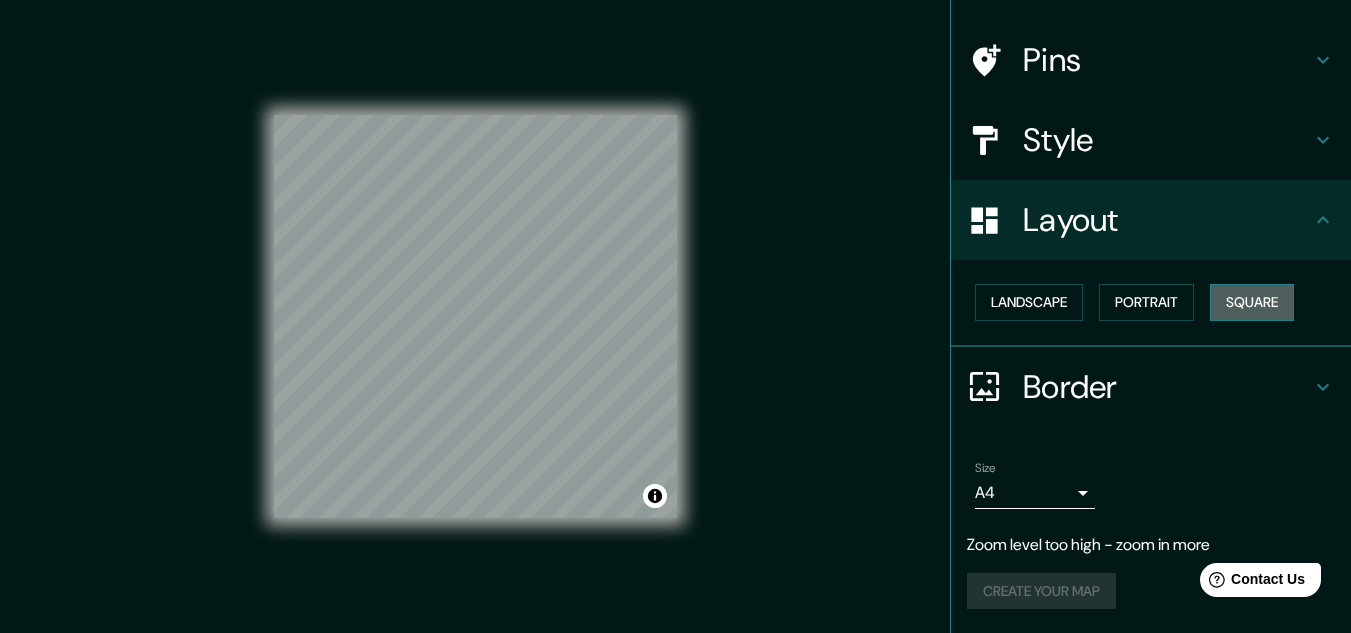 click on "Square" at bounding box center (1252, 302) 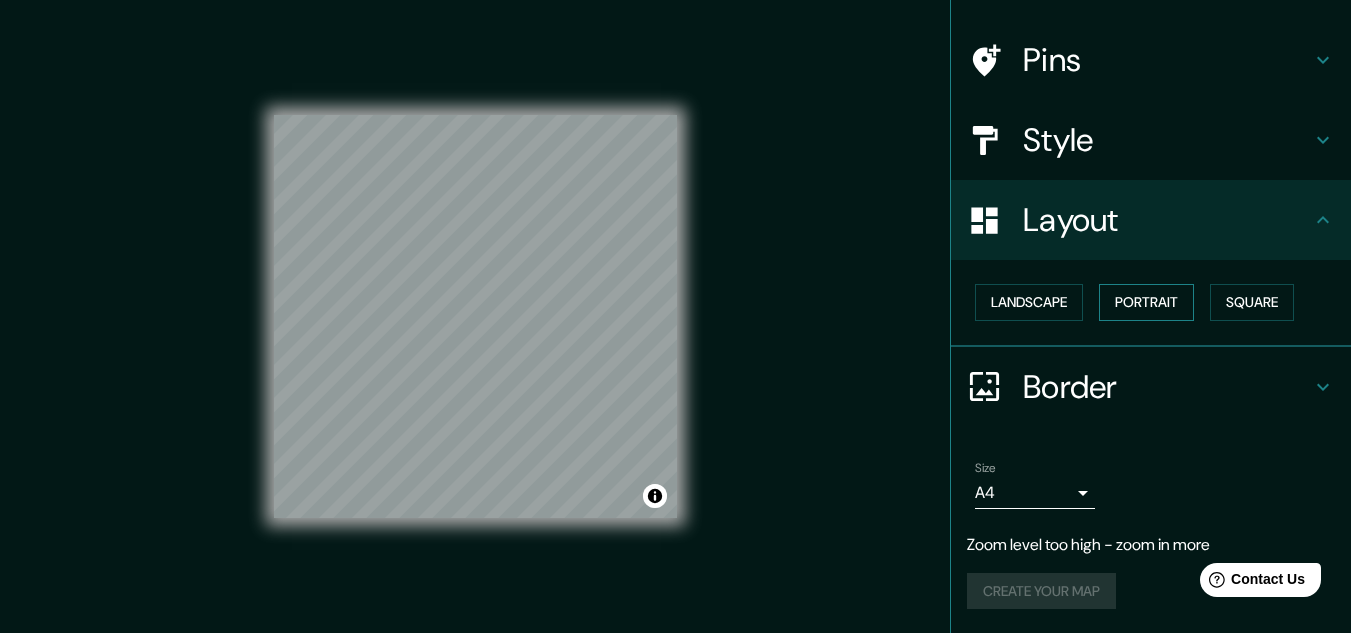 click on "Portrait" at bounding box center [1146, 302] 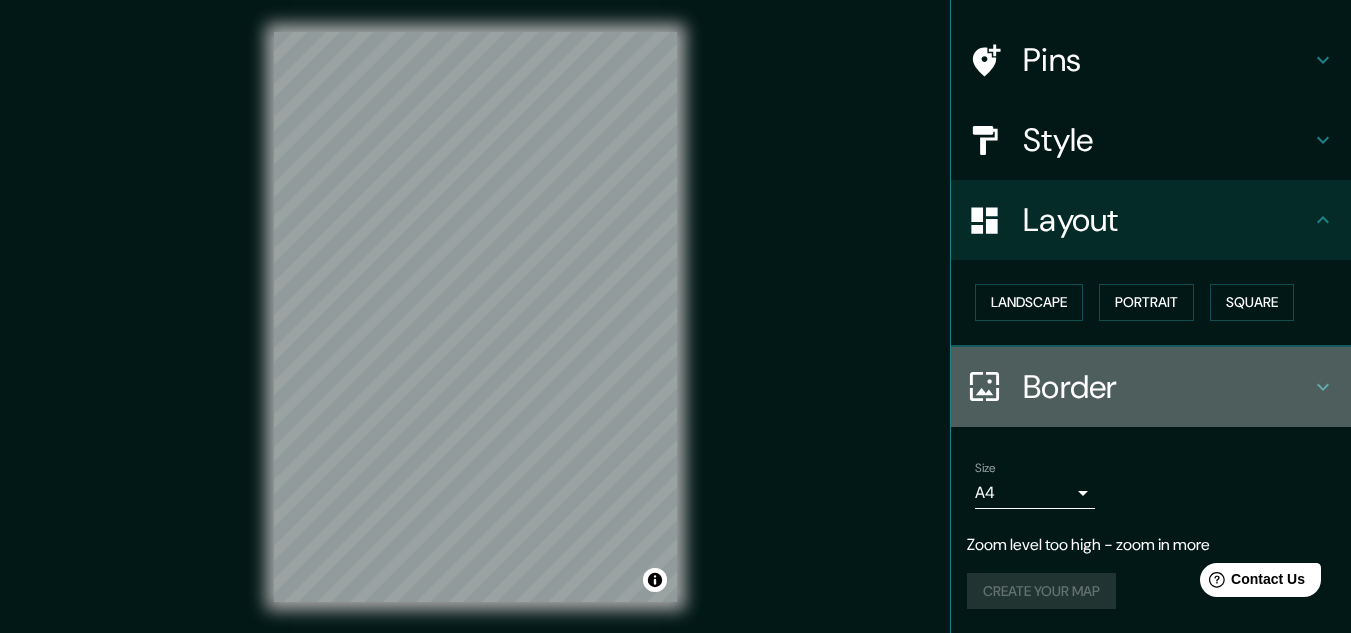 click on "Border" at bounding box center [1167, 387] 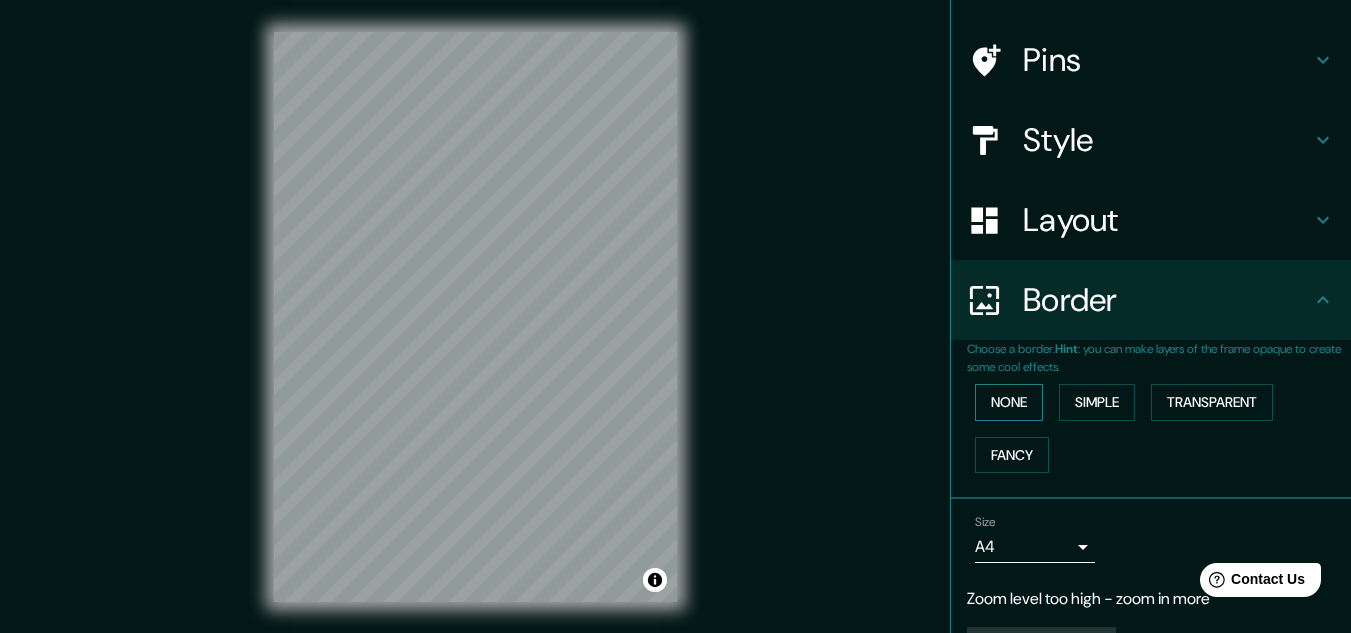 click on "None" at bounding box center [1009, 402] 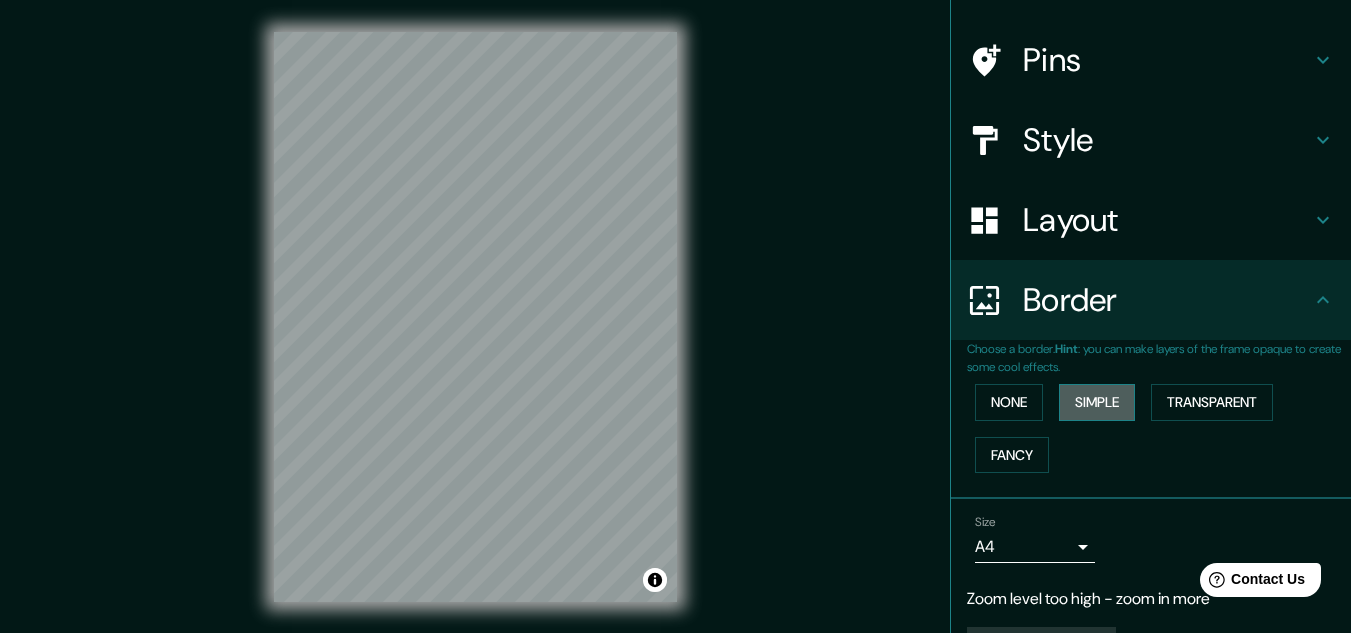 click on "Simple" at bounding box center [1097, 402] 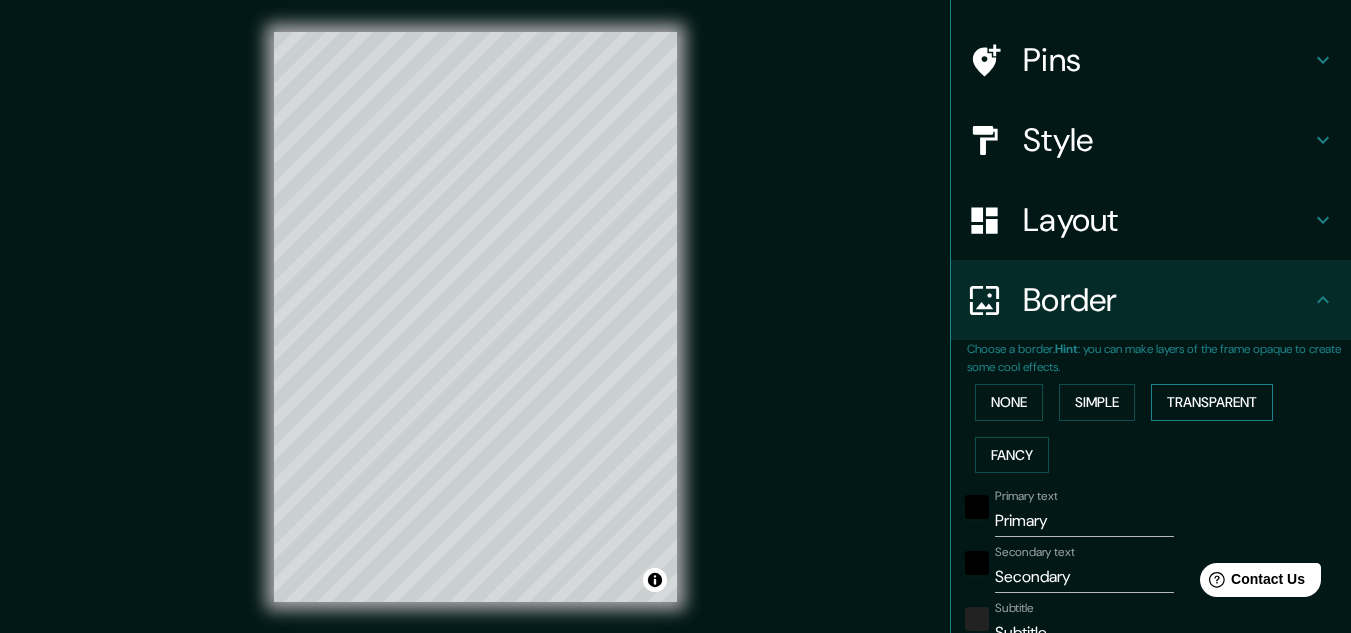 click on "Transparent" at bounding box center (1212, 402) 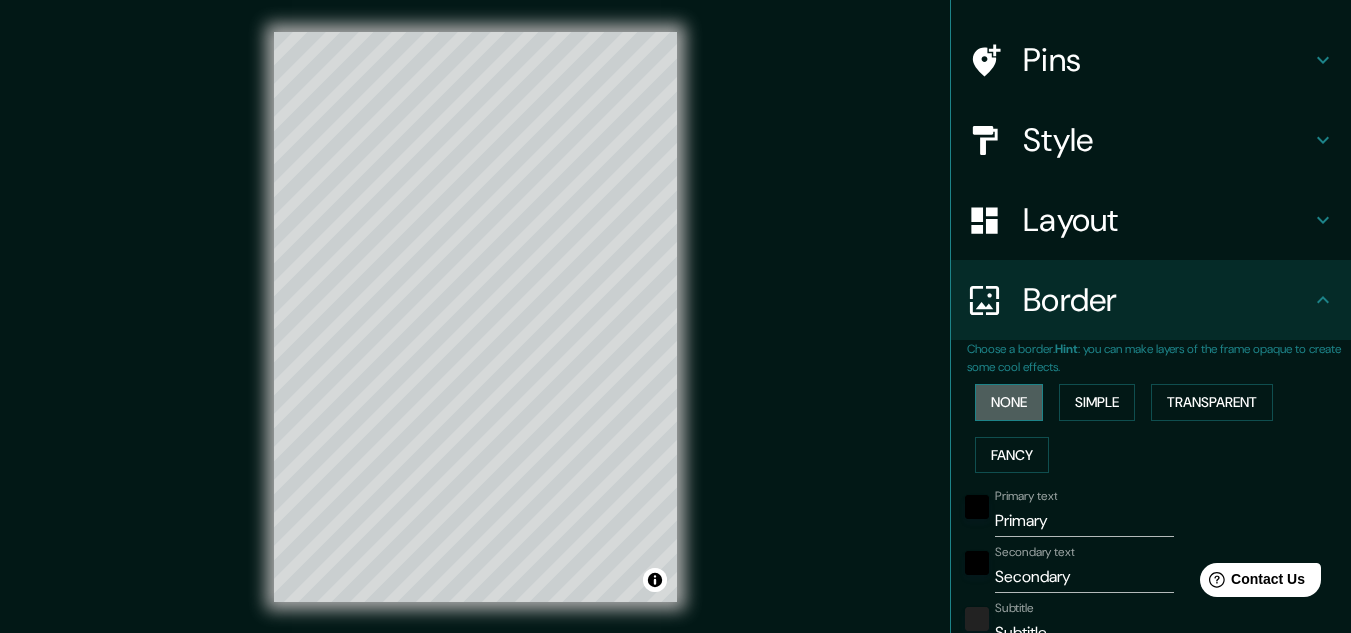 click on "None" at bounding box center [1009, 402] 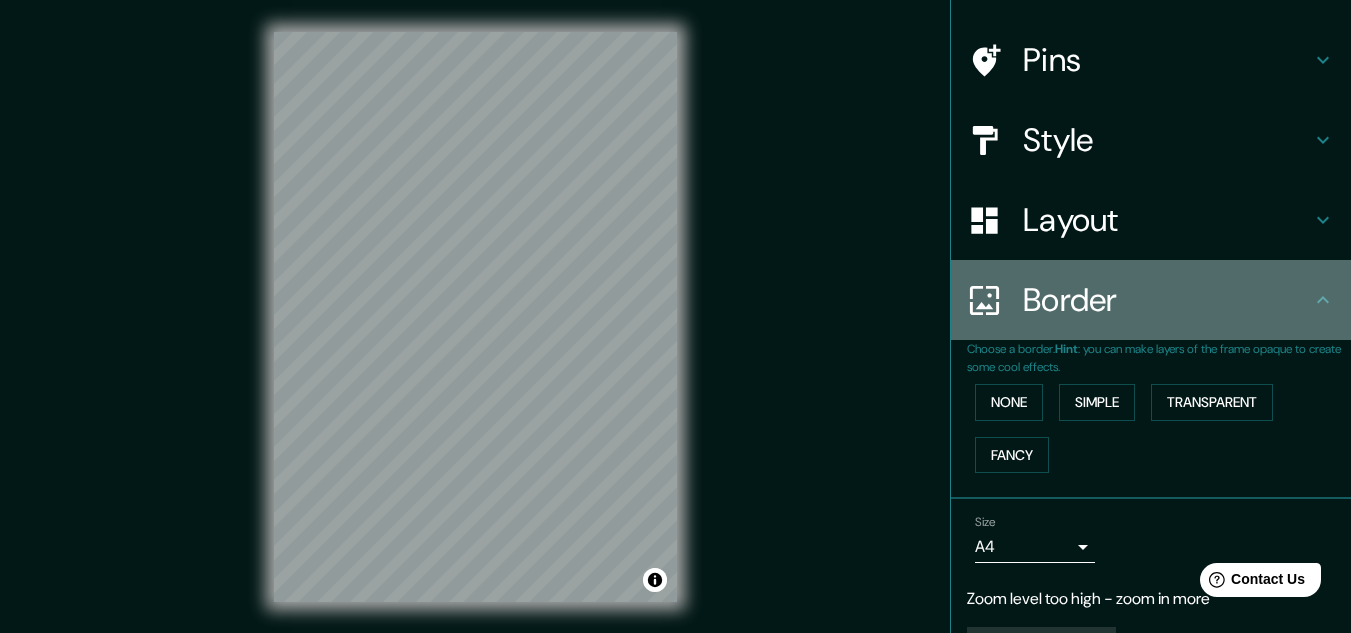 click on "Border" at bounding box center [1167, 300] 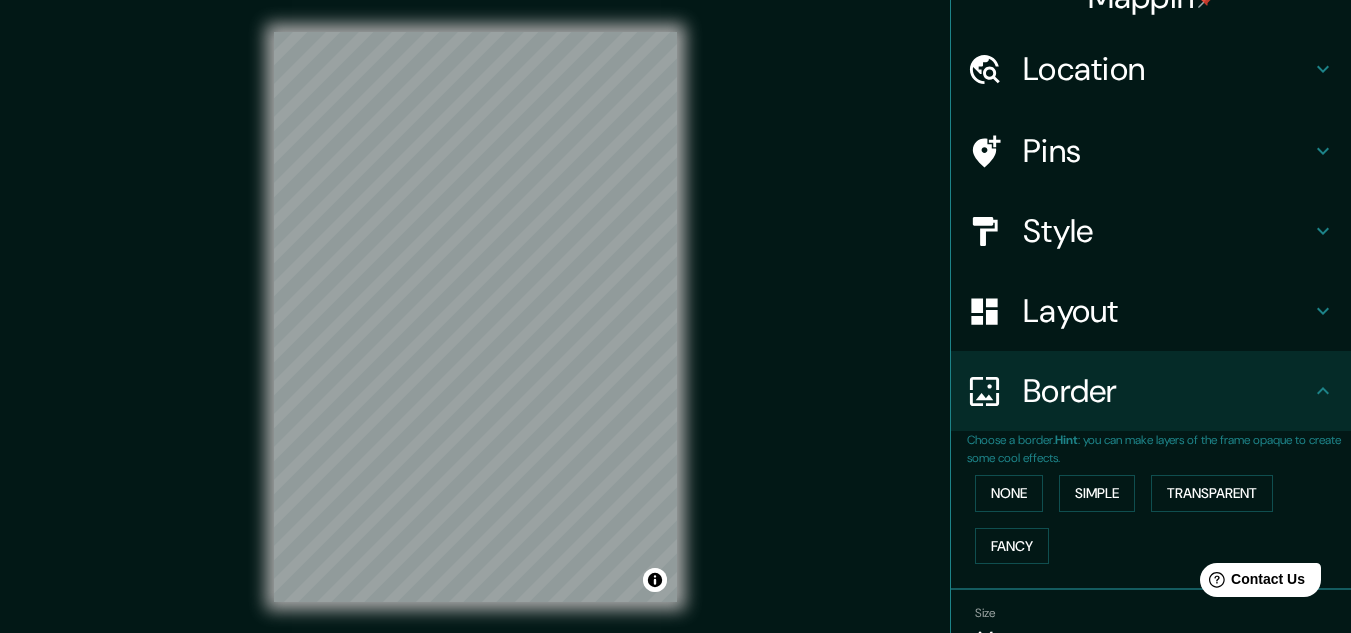scroll, scrollTop: 0, scrollLeft: 0, axis: both 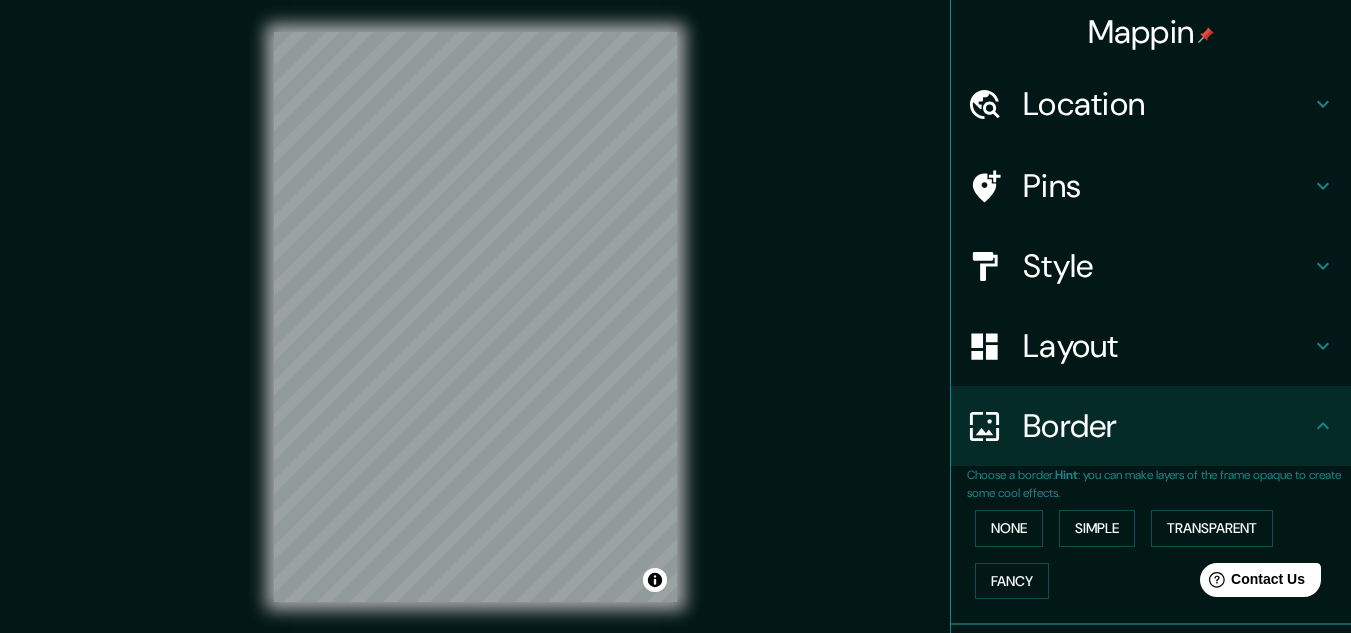 click on "Pins" at bounding box center (1167, 186) 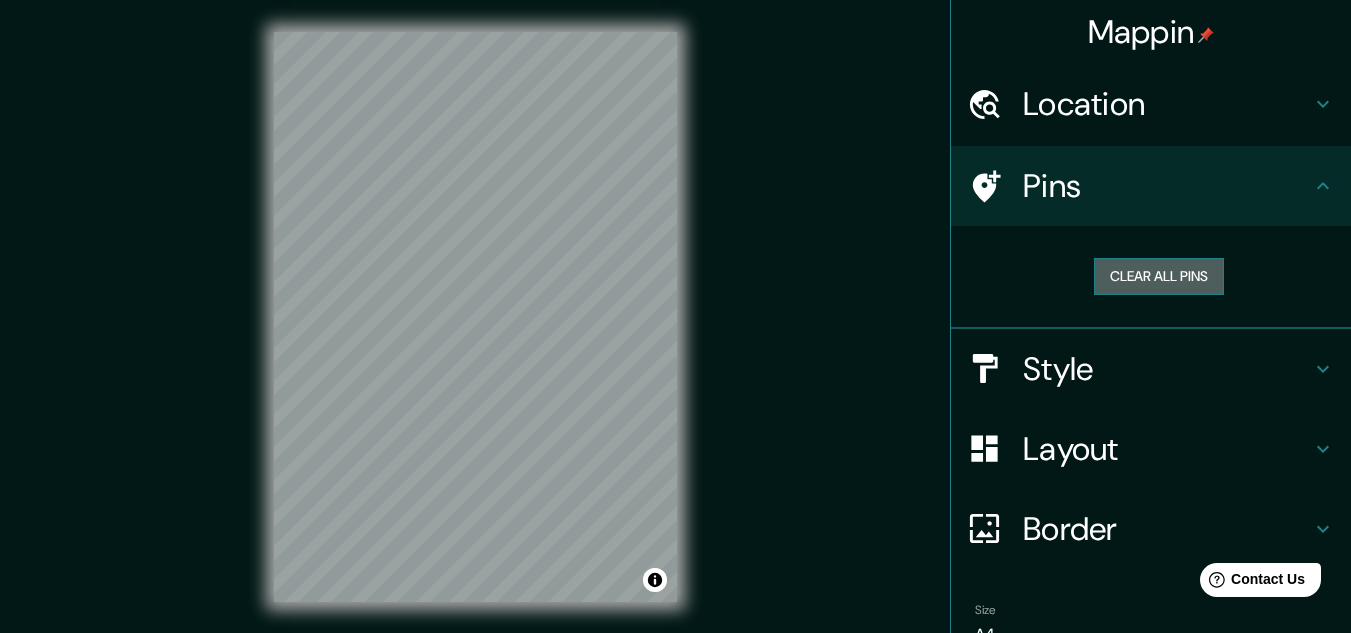 click on "Clear all pins" at bounding box center [1159, 276] 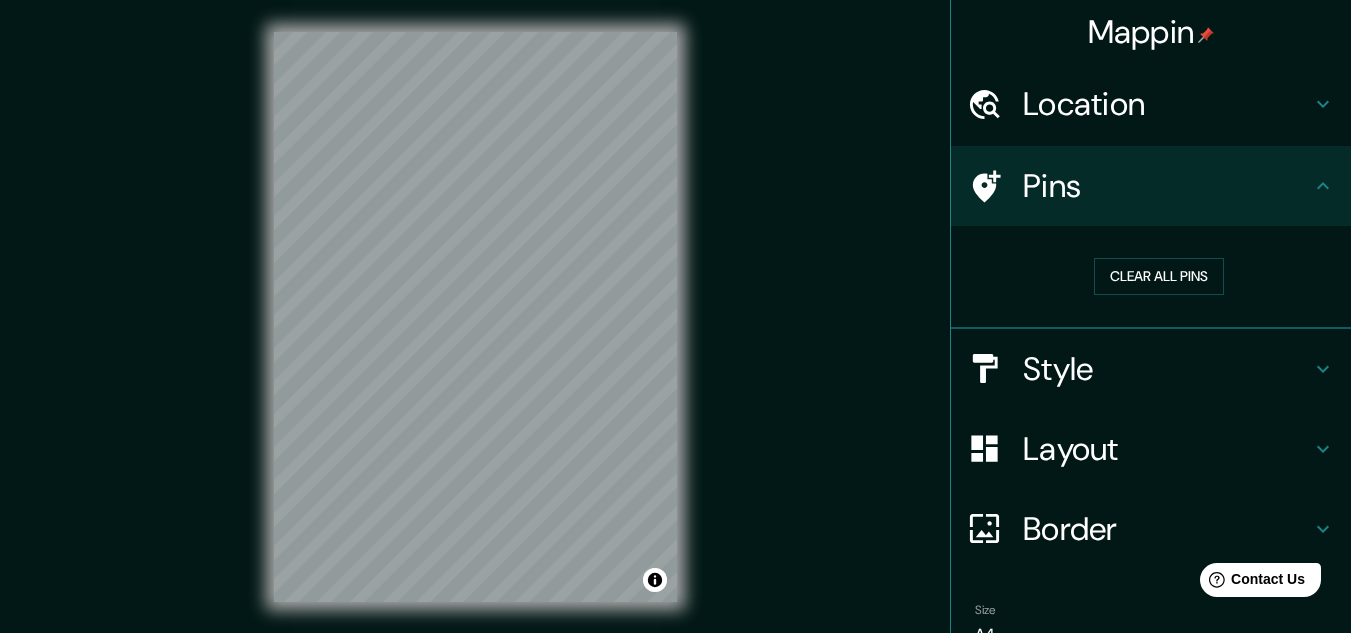 click on "Pins" at bounding box center [1167, 186] 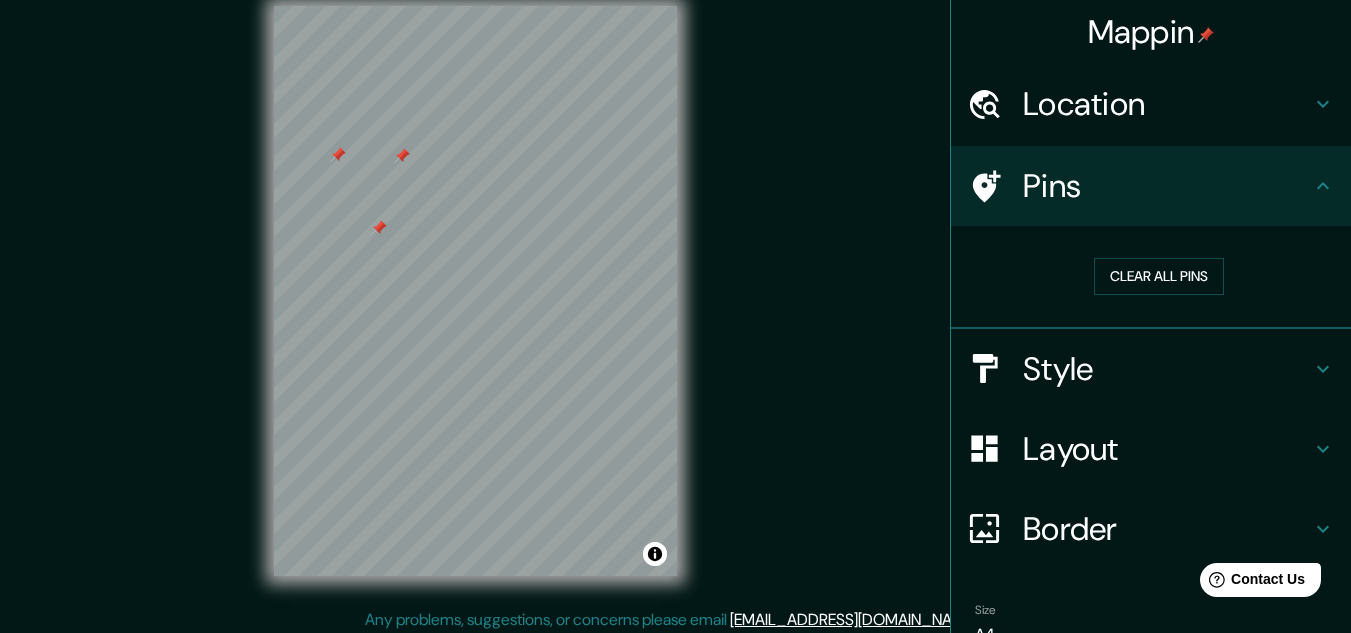 scroll, scrollTop: 33, scrollLeft: 0, axis: vertical 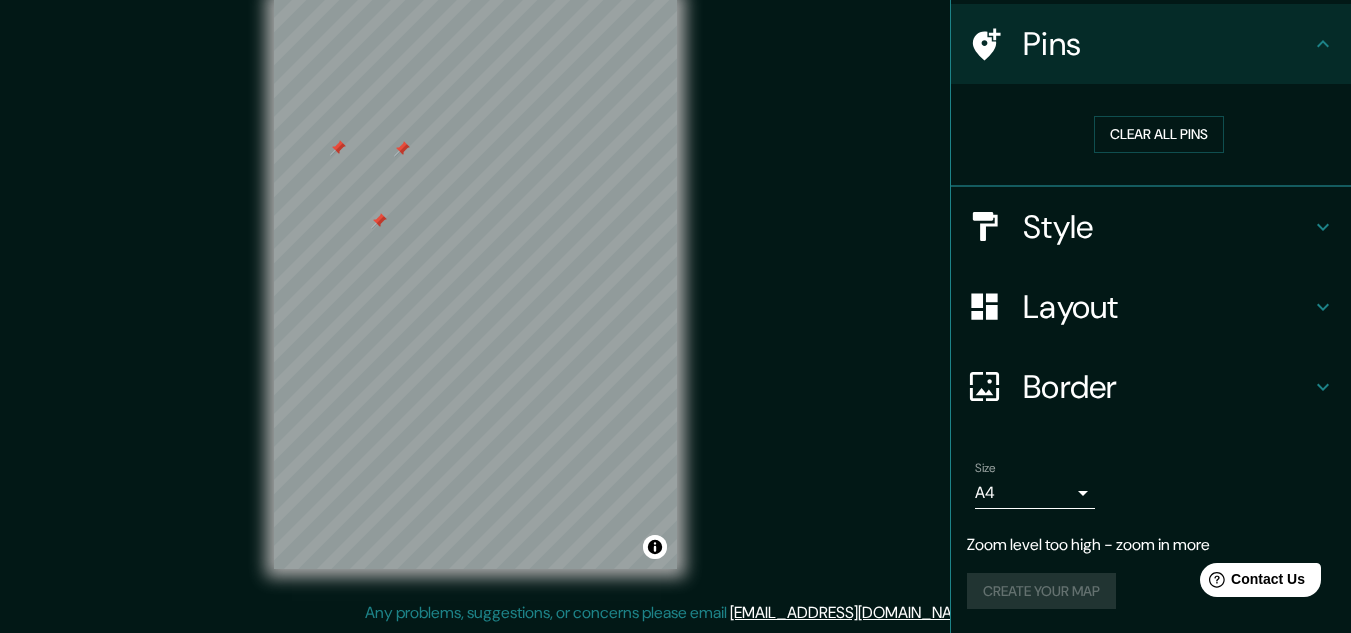 click on "Create your map" at bounding box center (1151, 591) 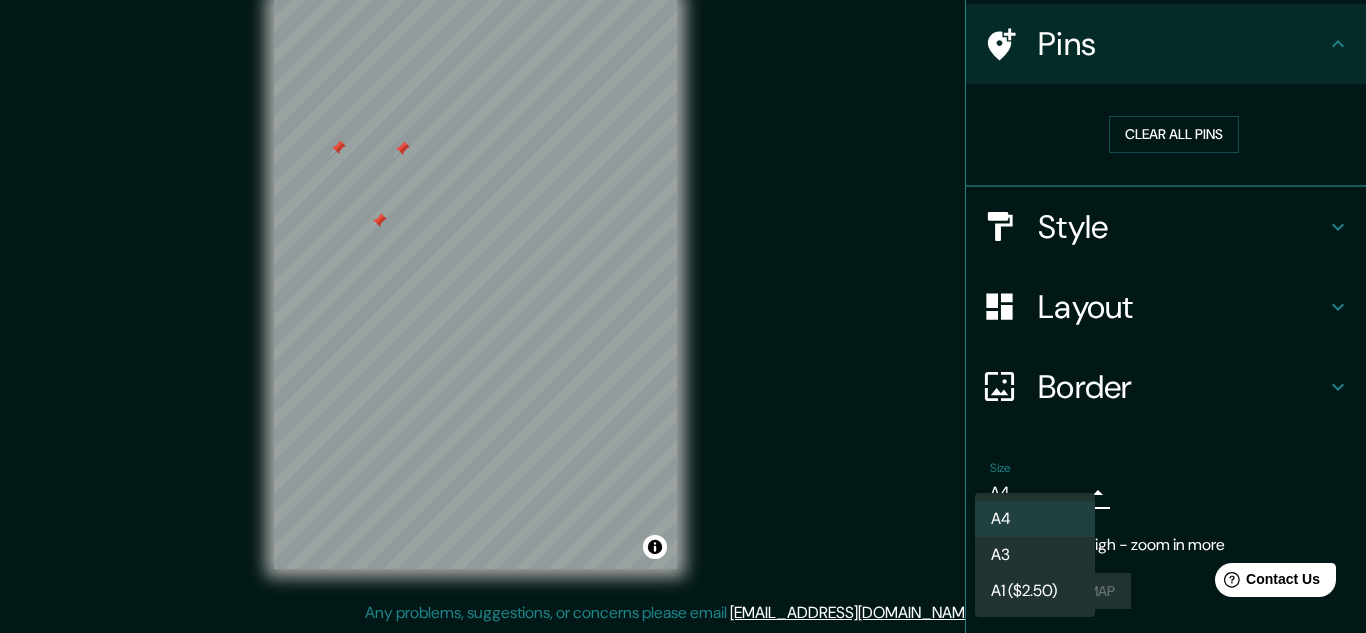 click on "Mappin Location [GEOGRAPHIC_DATA][US_STATE], [GEOGRAPHIC_DATA] Pins Clear all pins Style Layout Border Choose a border.  Hint : you can make layers of the frame opaque to create some cool effects. None Simple Transparent Fancy Size A4 single Zoom level too high - zoom in more Create your map © Mapbox   © OpenStreetMap   Improve this map Any problems, suggestions, or concerns please email    [EMAIL_ADDRESS][DOMAIN_NAME] . . . A4 A3 A1 ($2.50)" at bounding box center [683, 283] 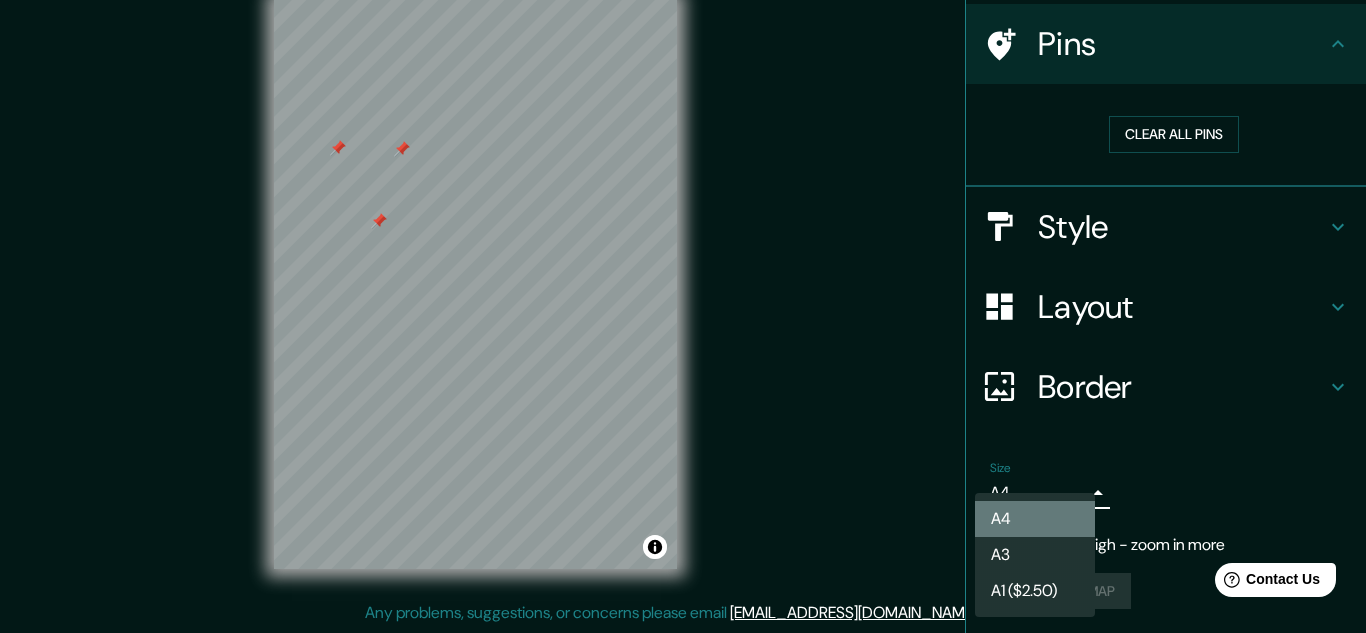click on "A4" at bounding box center [1035, 519] 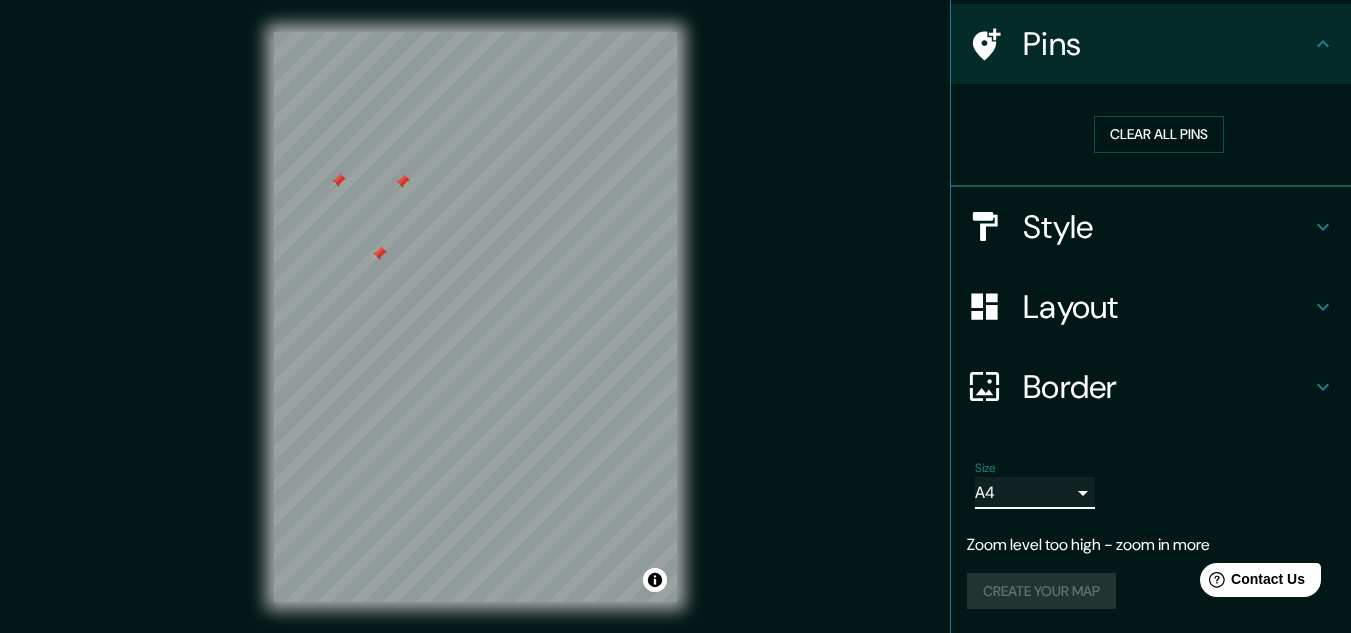 scroll, scrollTop: 33, scrollLeft: 0, axis: vertical 